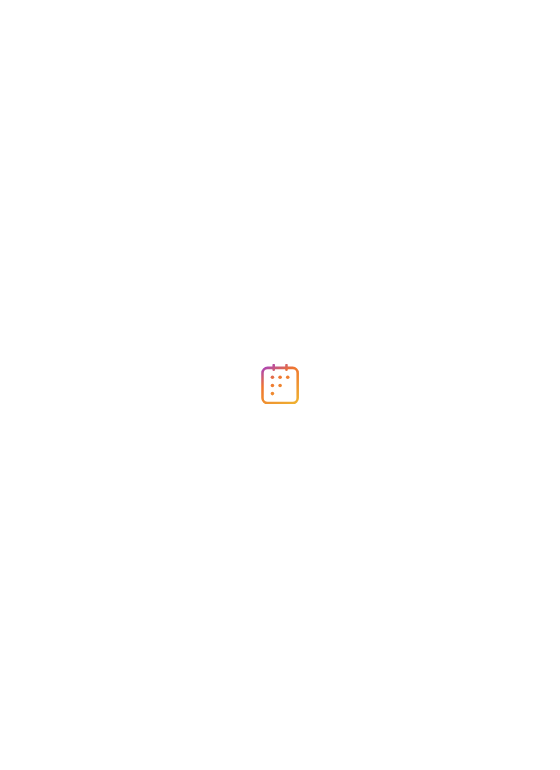 scroll, scrollTop: 0, scrollLeft: 0, axis: both 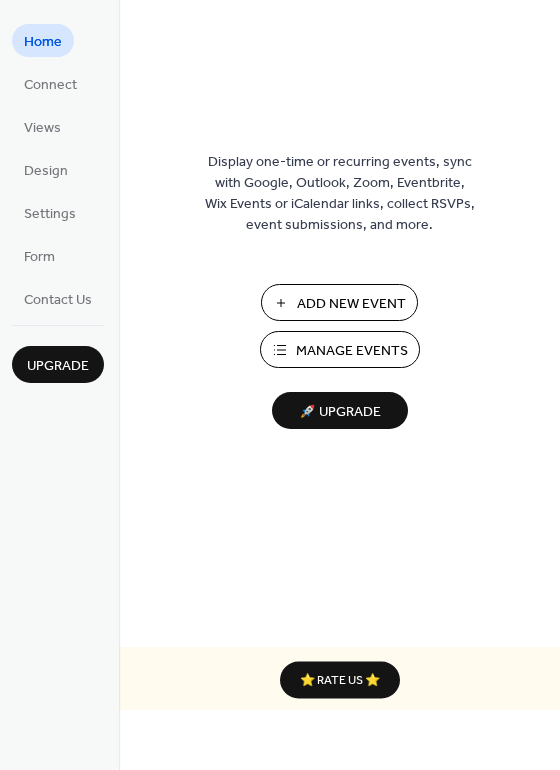 click on "Manage Events" at bounding box center [352, 351] 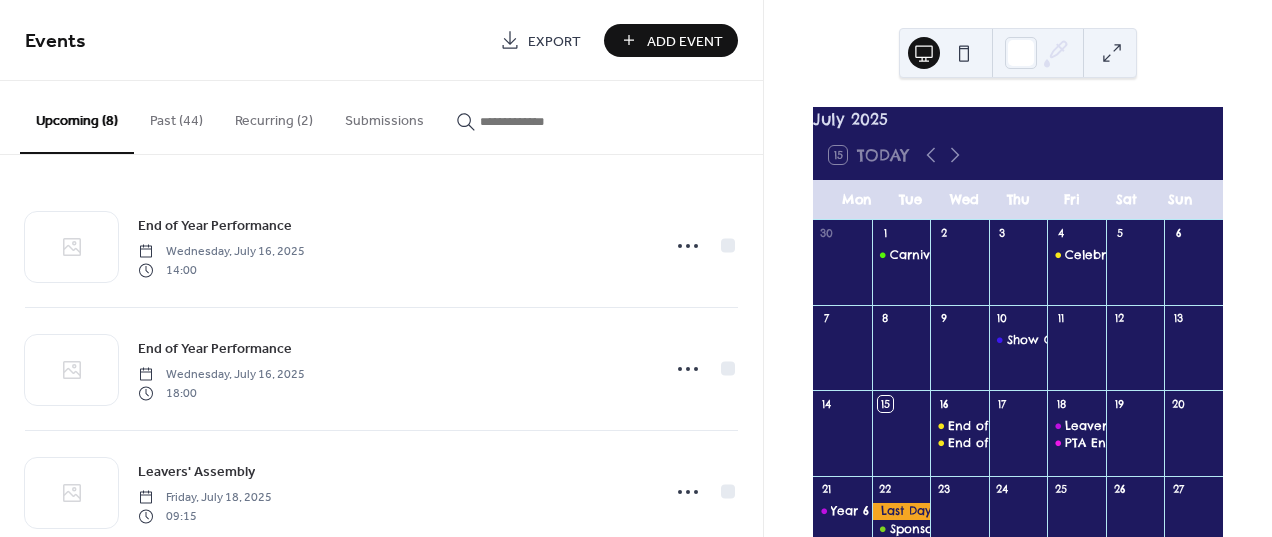 scroll, scrollTop: 0, scrollLeft: 0, axis: both 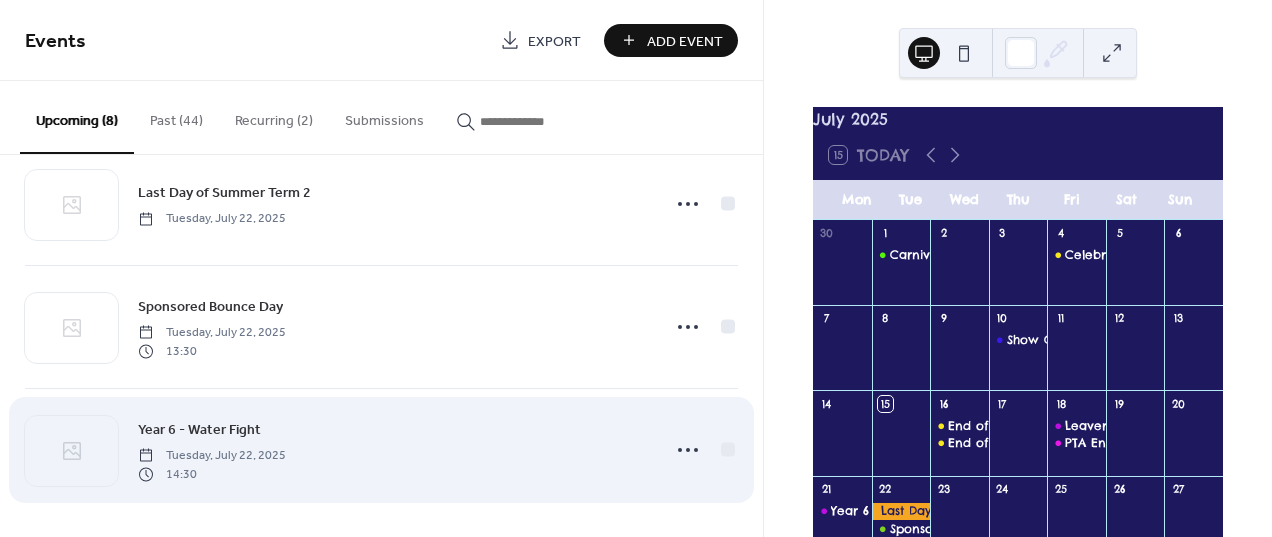 click on "Year 6 - Water Fight  Tuesday, [MONTH] [DAY], [YEAR] [HOUR]:[MINUTE]" at bounding box center [393, 450] 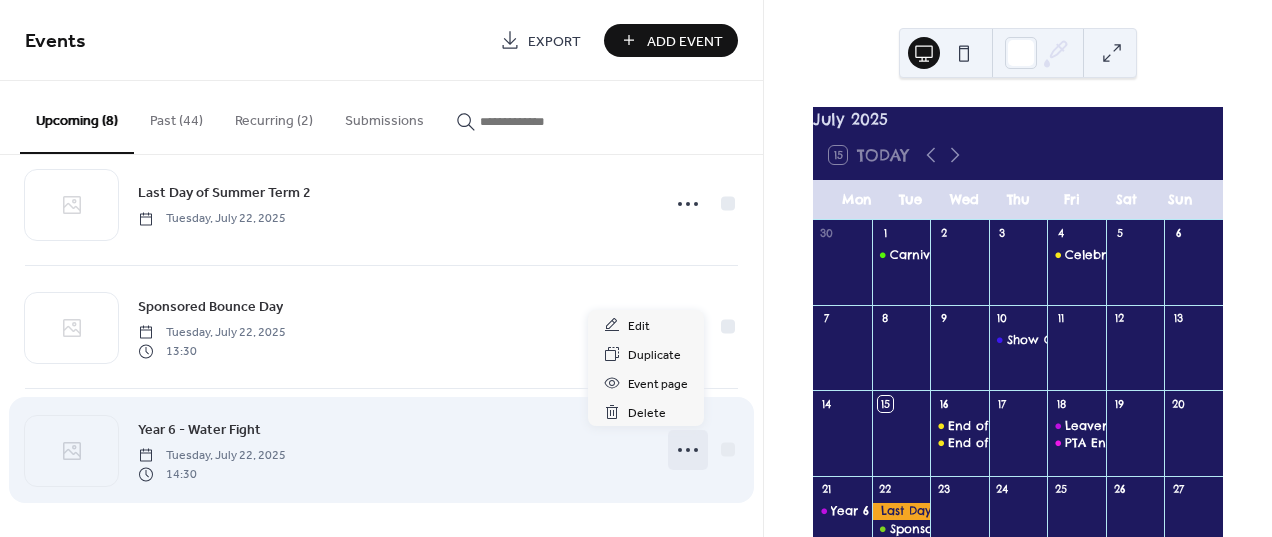 click 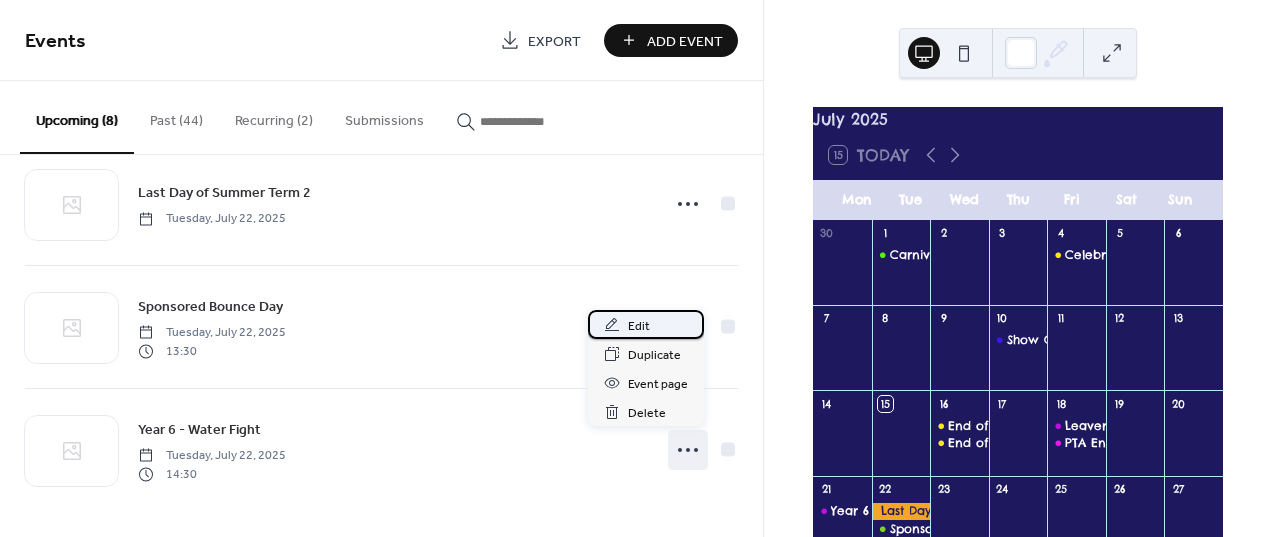 click on "Edit" at bounding box center (639, 326) 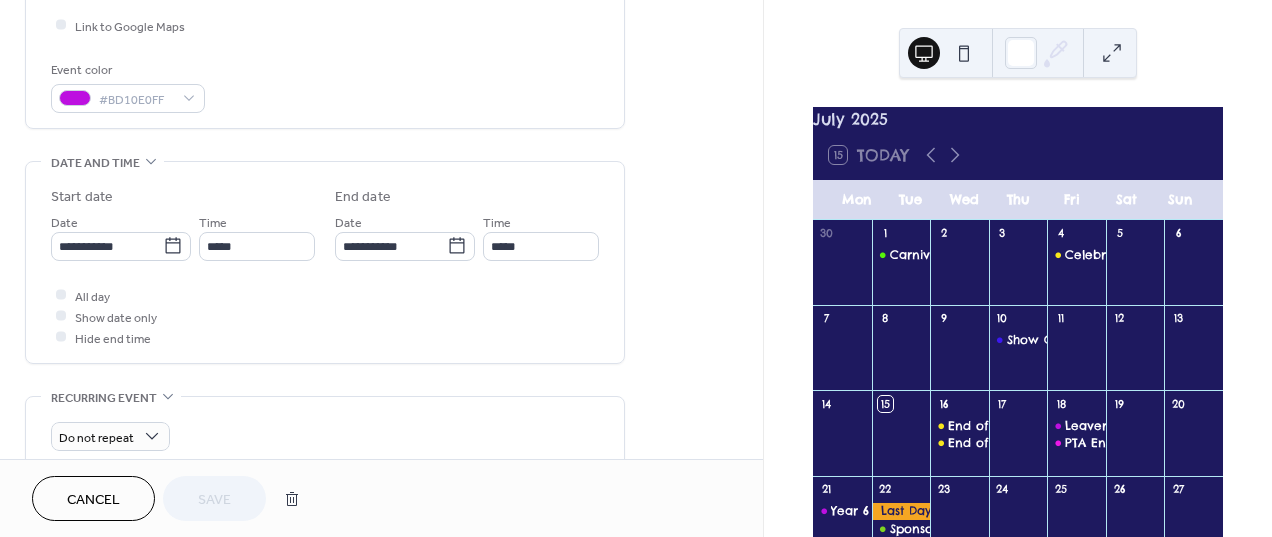 scroll, scrollTop: 494, scrollLeft: 0, axis: vertical 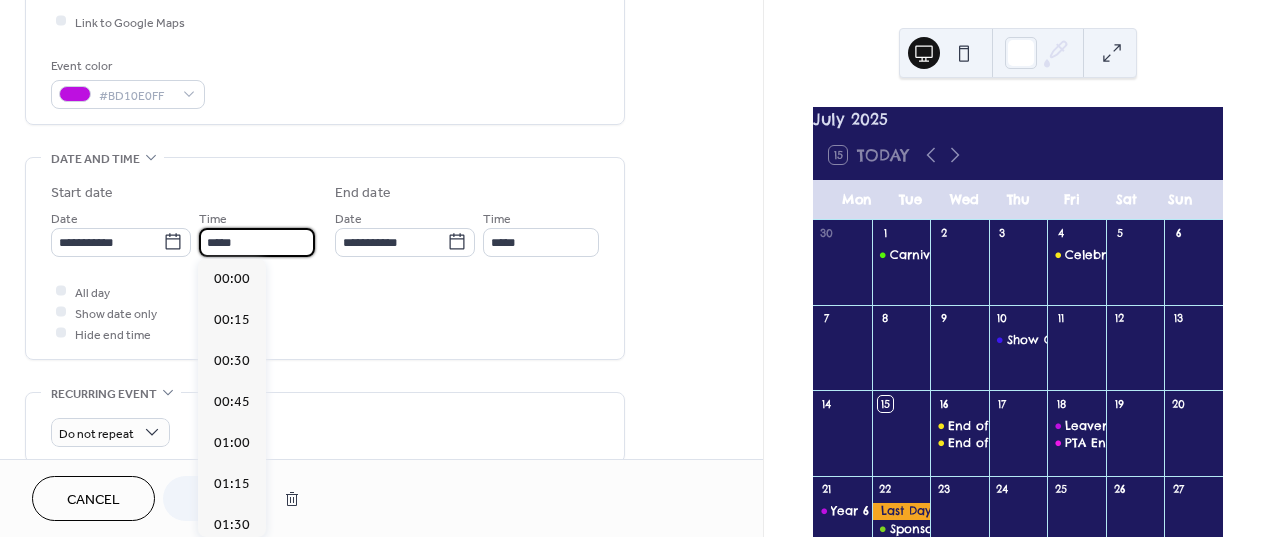 click on "*****" at bounding box center [257, 242] 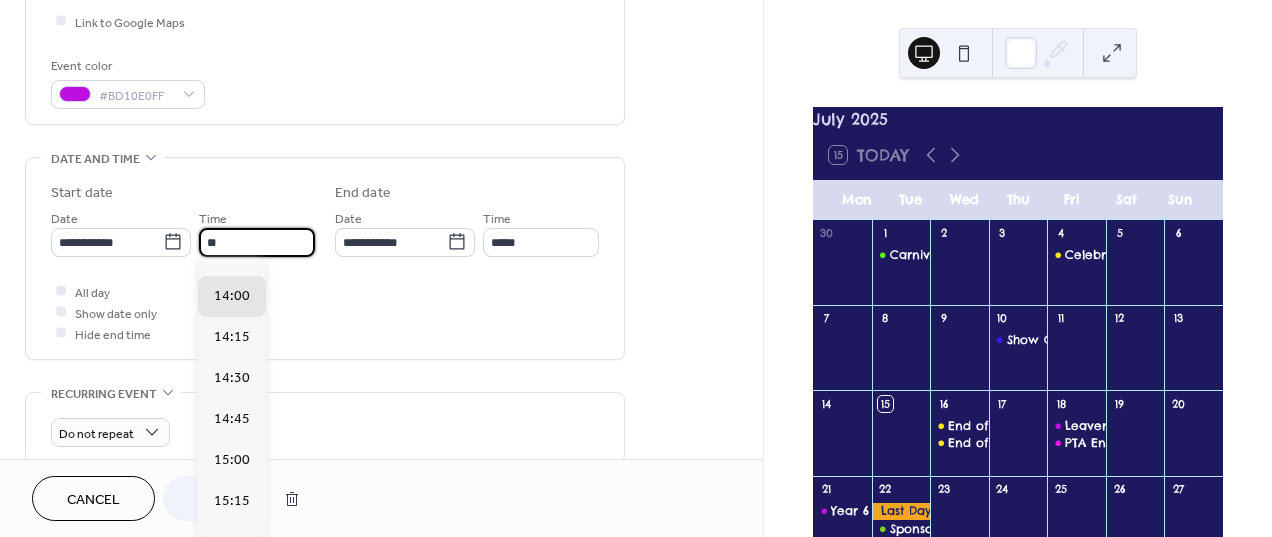 type on "*" 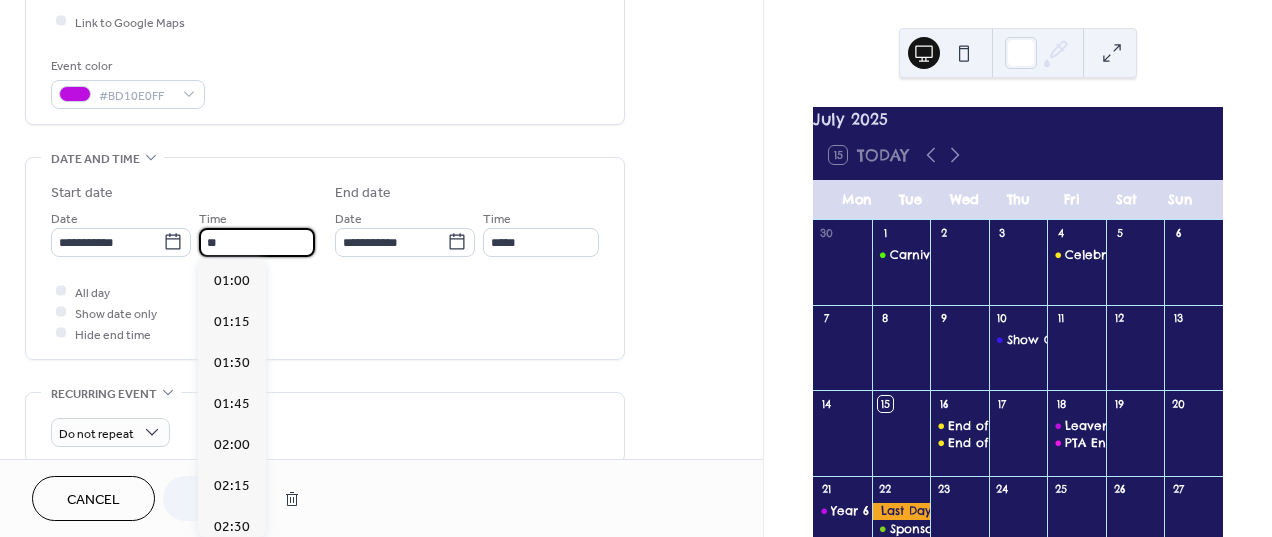 scroll, scrollTop: 2116, scrollLeft: 0, axis: vertical 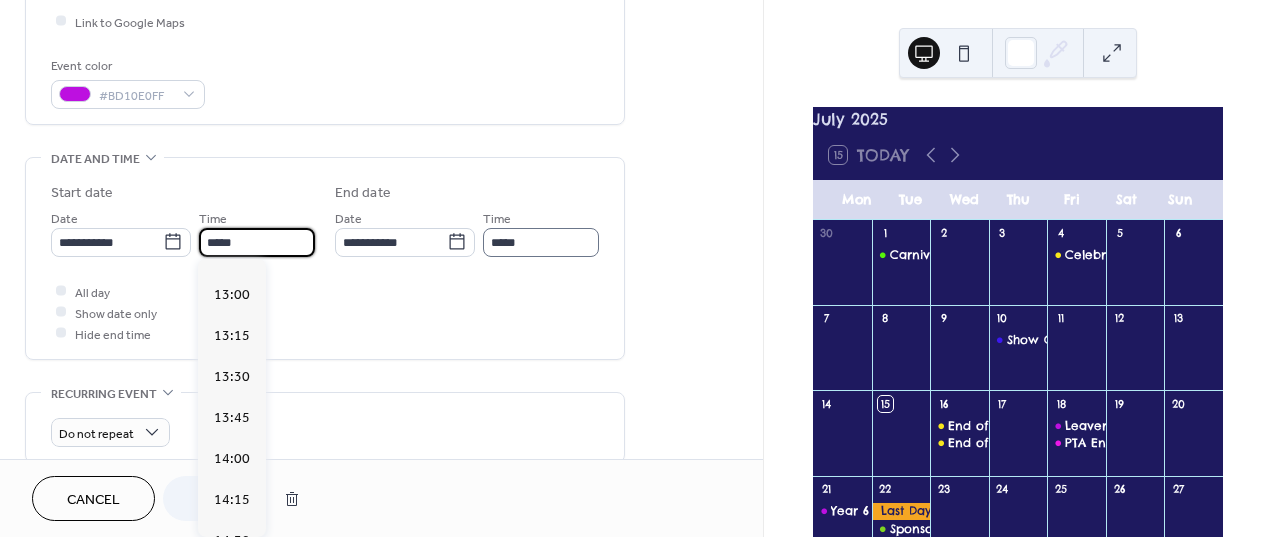 type on "*****" 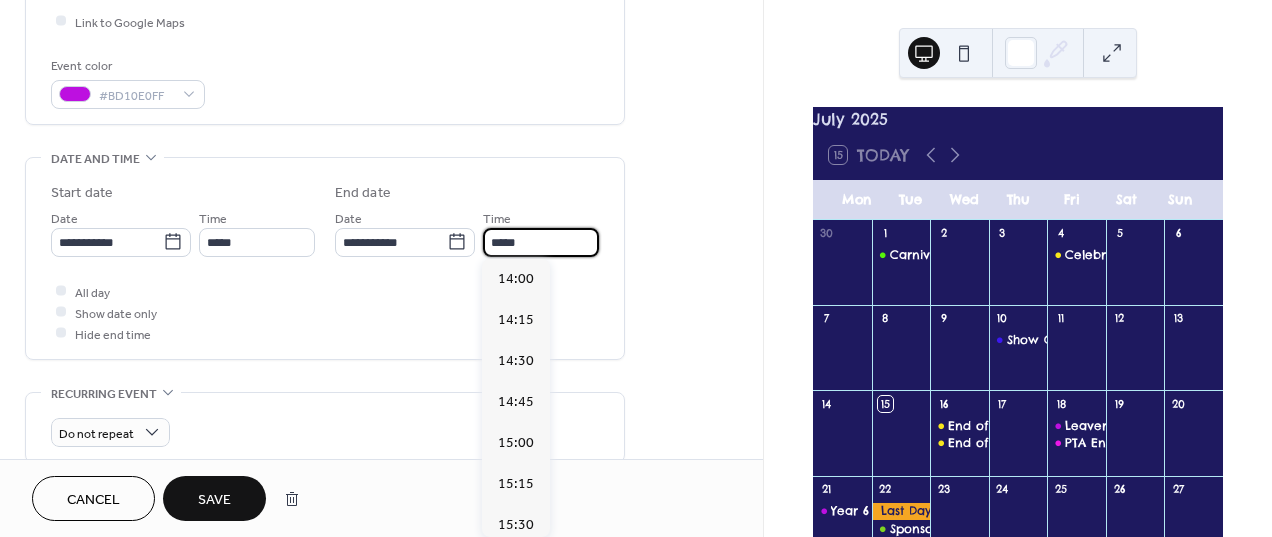 click on "*****" at bounding box center [541, 242] 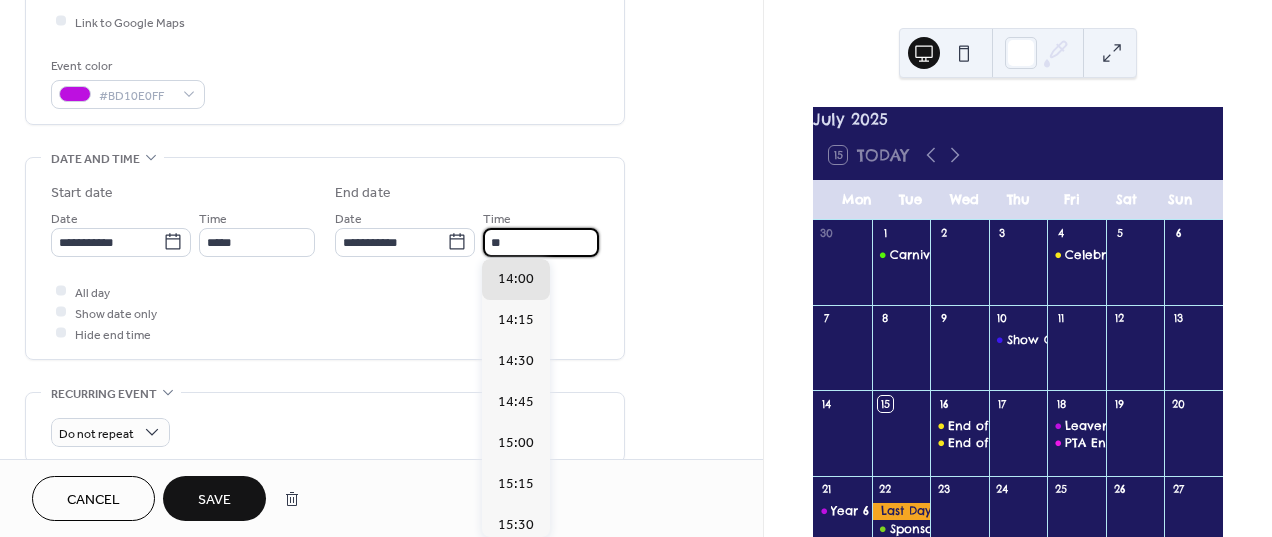 type on "*" 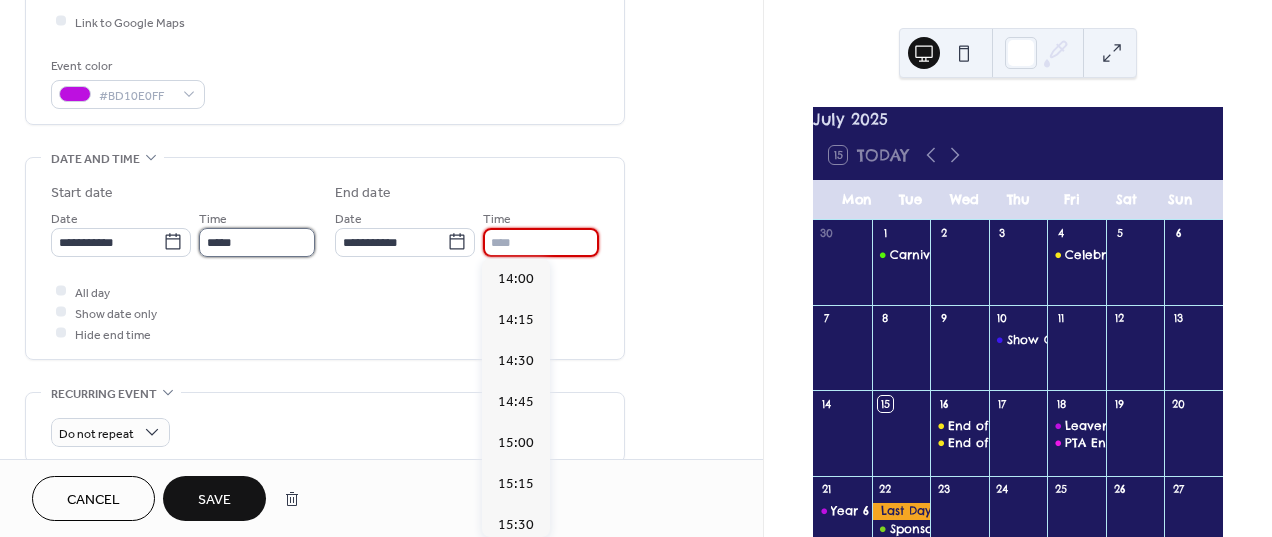 type on "*****" 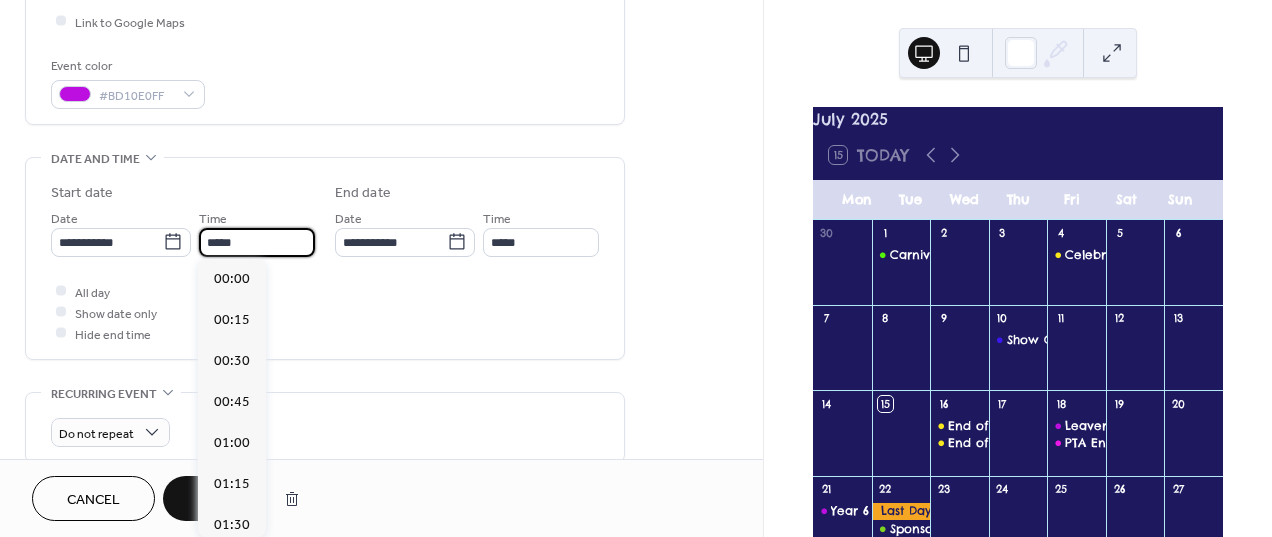 click on "*****" at bounding box center [257, 242] 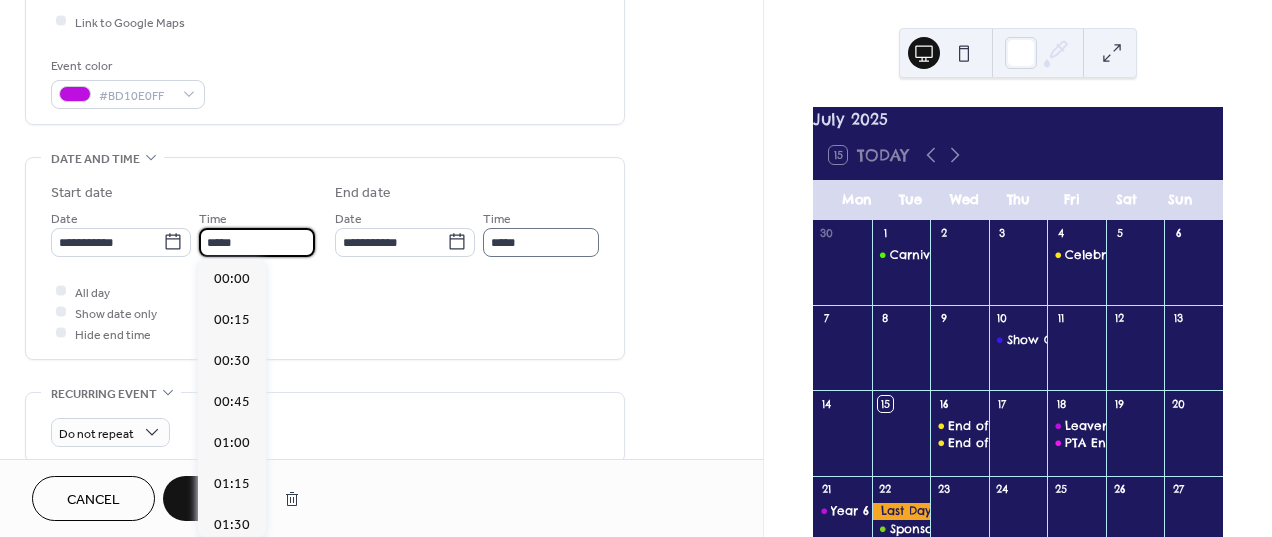 type on "*****" 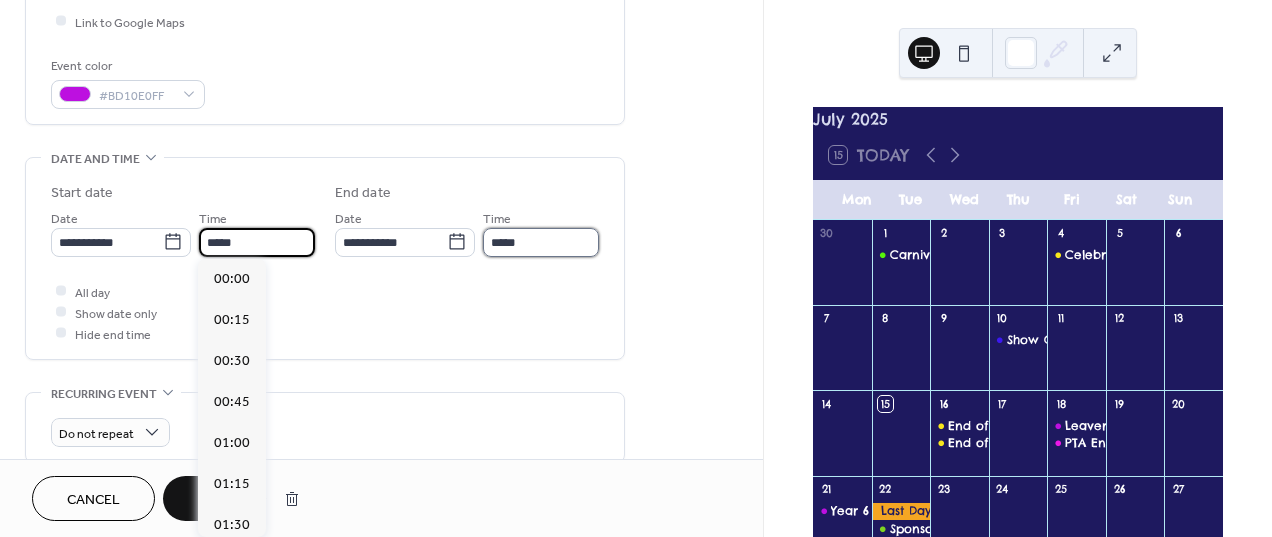 click on "*****" at bounding box center [541, 242] 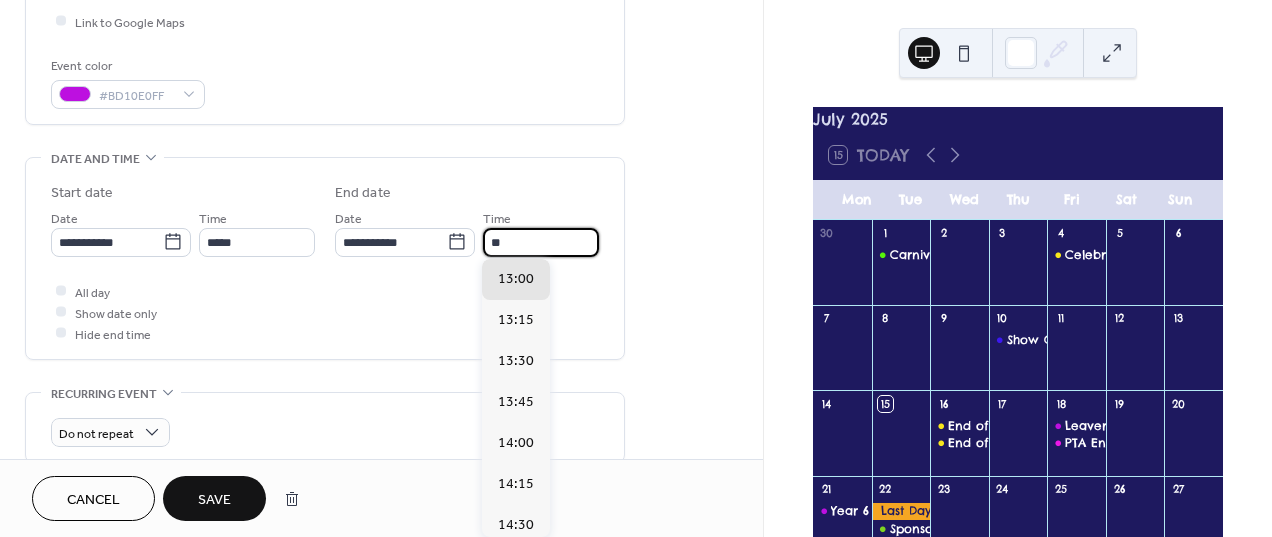 type on "*" 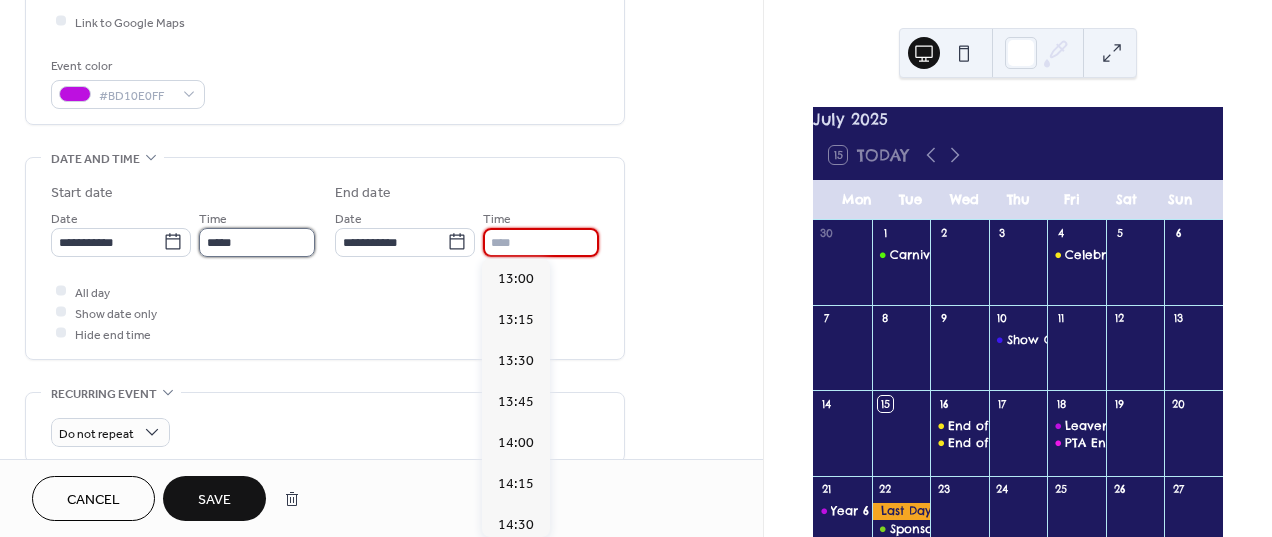type on "*****" 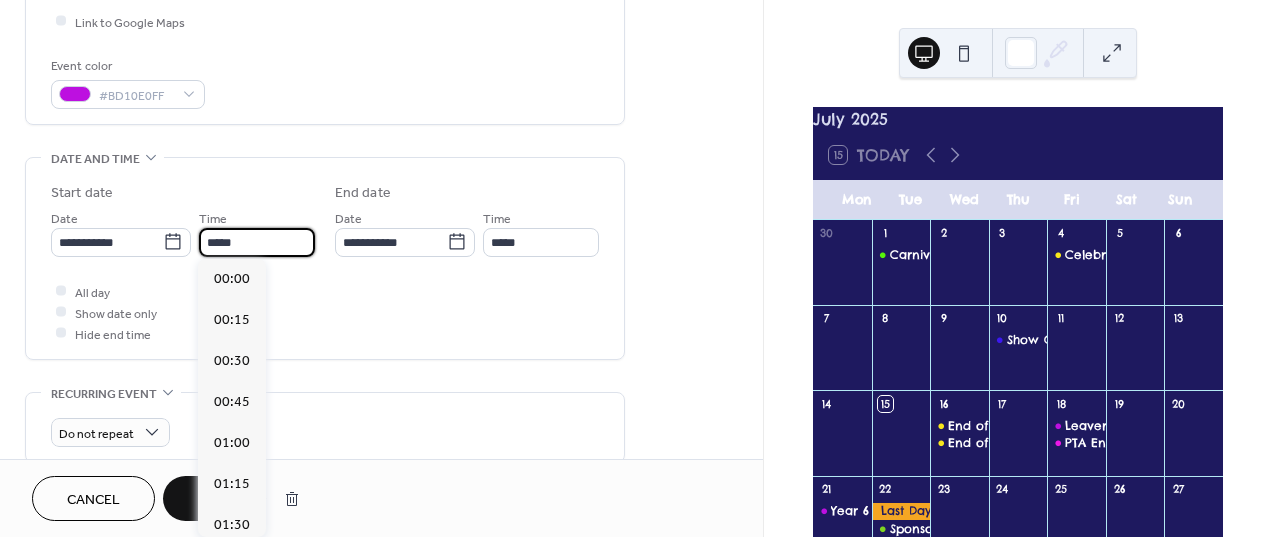 click on "*****" at bounding box center (257, 242) 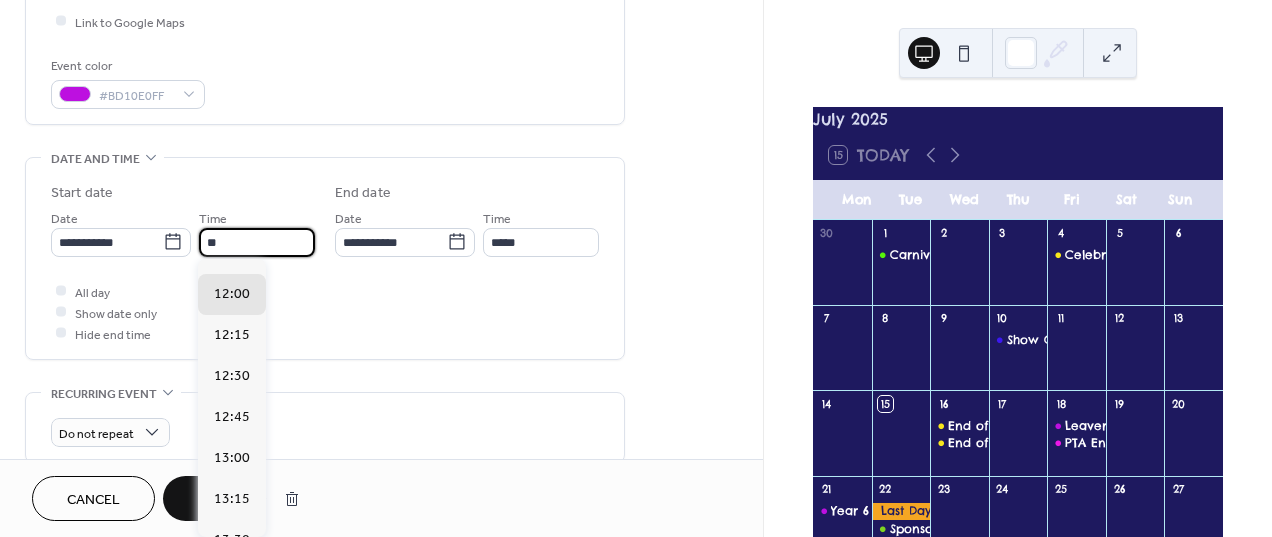 type on "*" 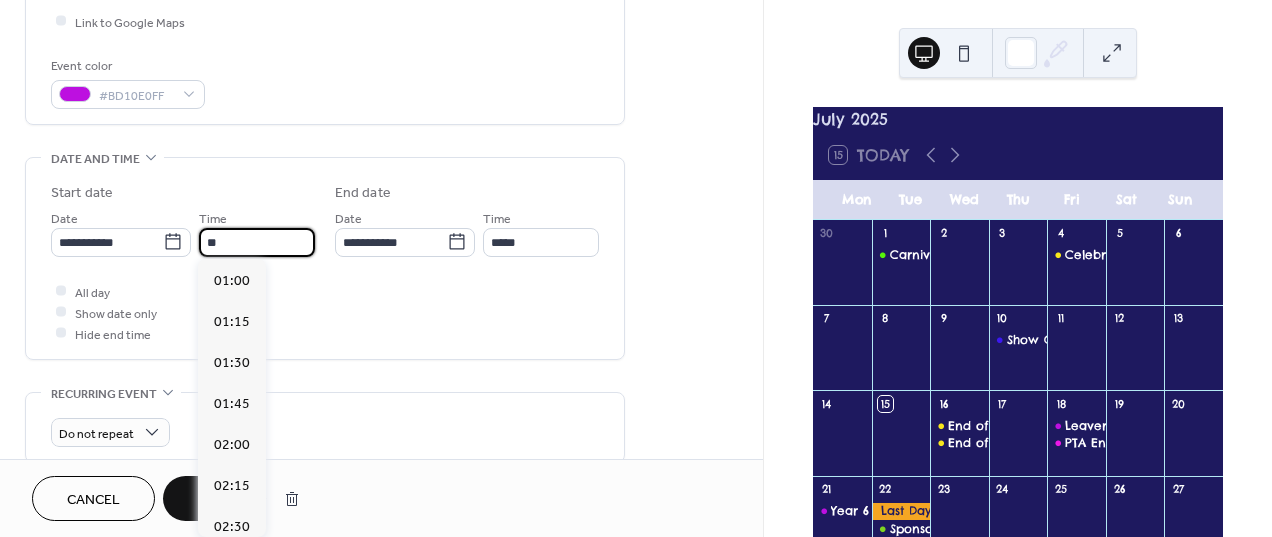 scroll, scrollTop: 2116, scrollLeft: 0, axis: vertical 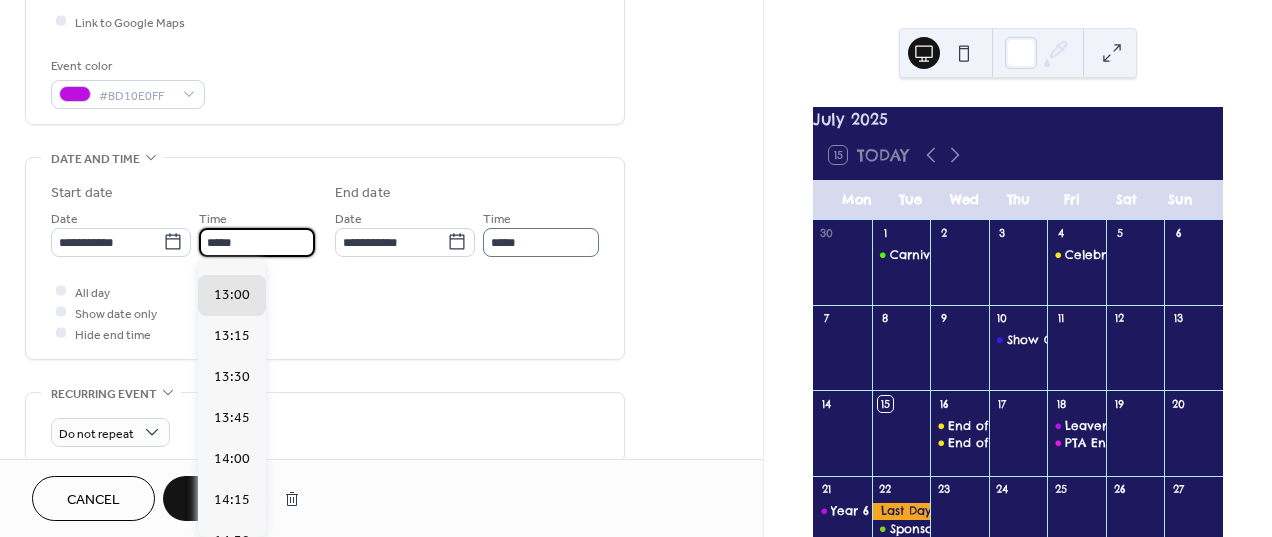 type on "*****" 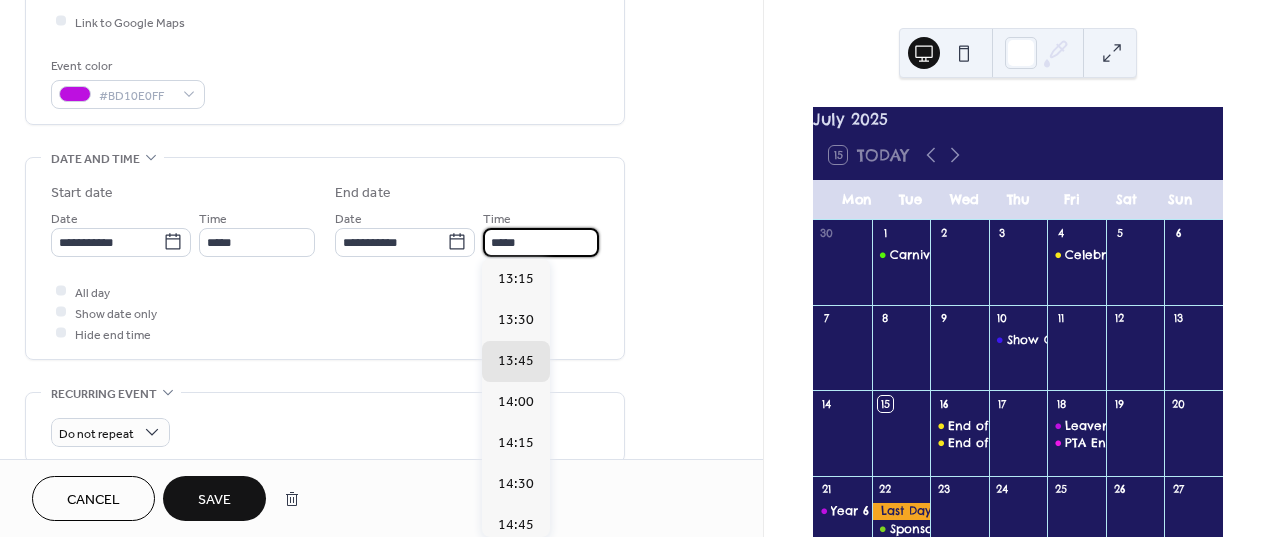 click on "*****" at bounding box center [541, 242] 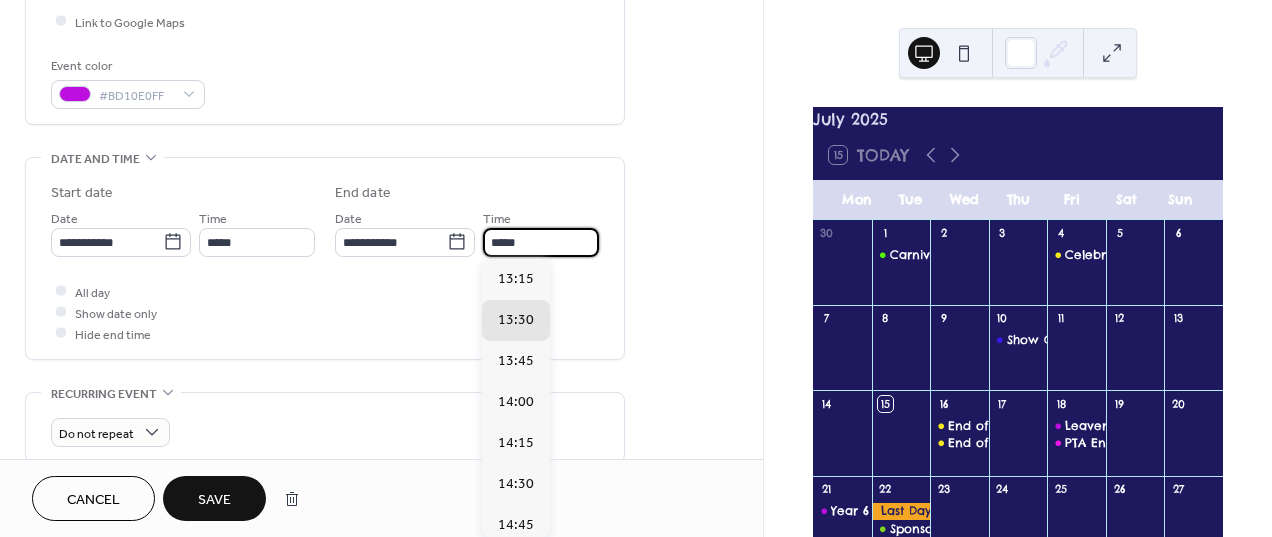 type on "*****" 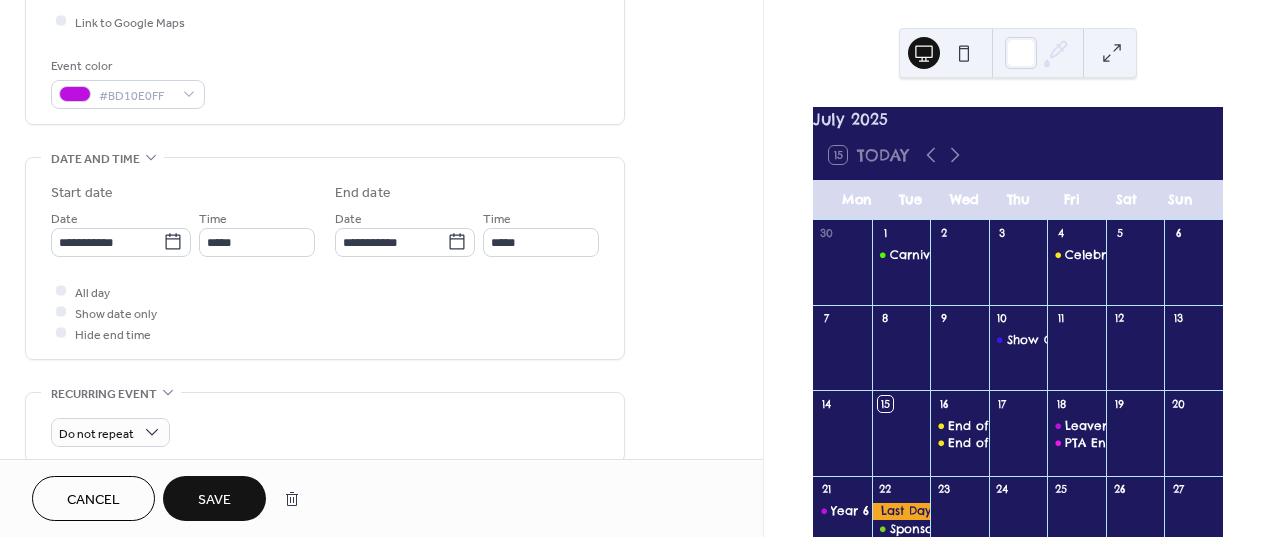 click on "**********" at bounding box center (325, 258) 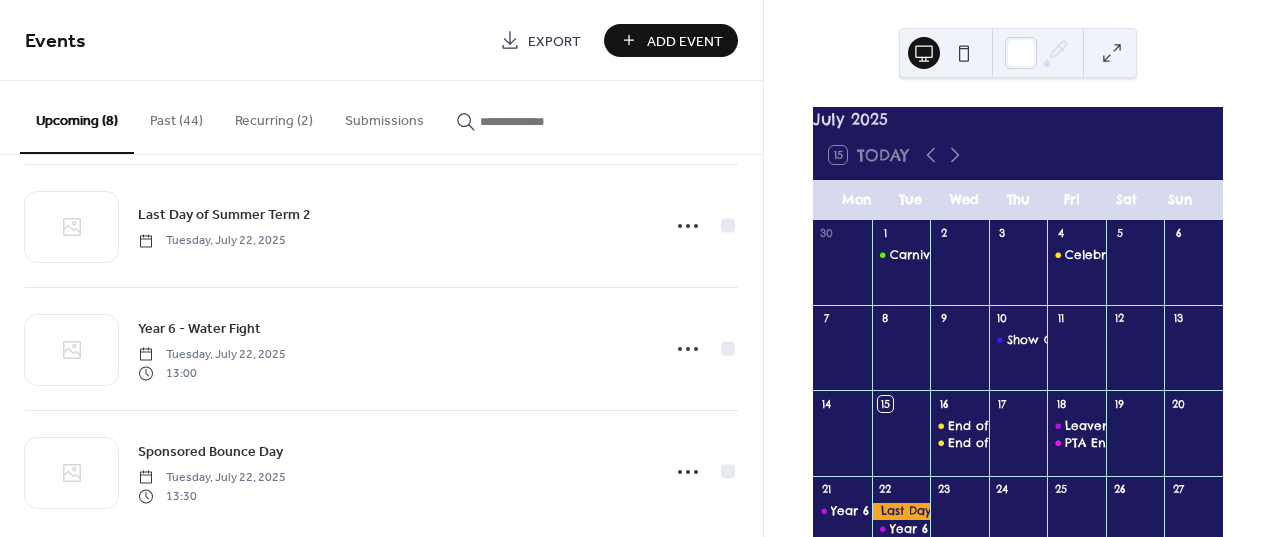 scroll, scrollTop: 657, scrollLeft: 0, axis: vertical 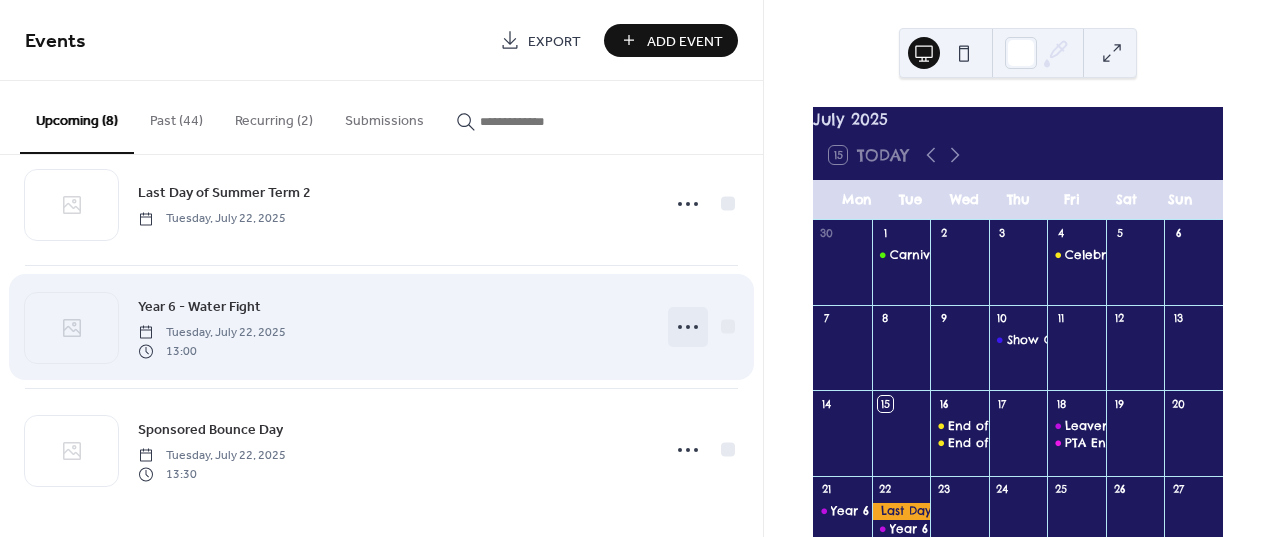 click 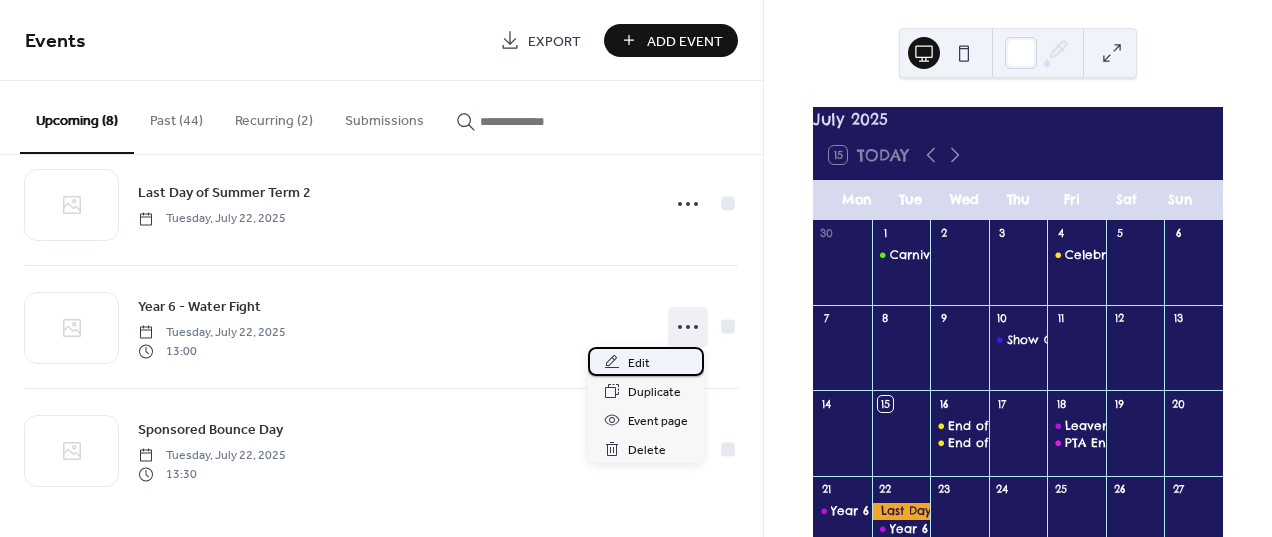 click on "Edit" at bounding box center (646, 361) 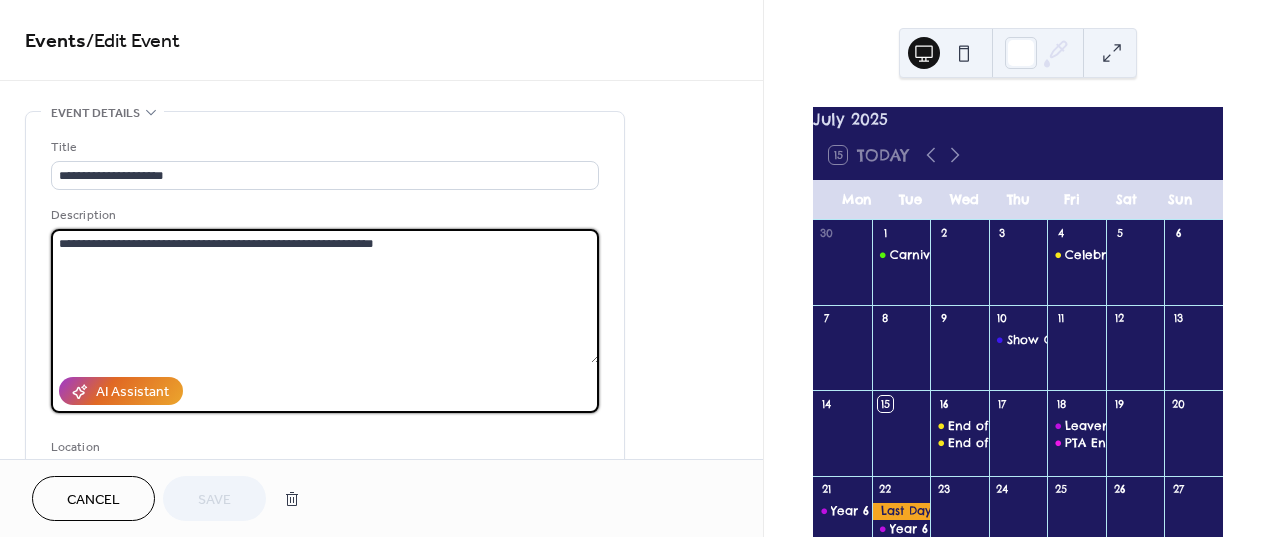 click on "**********" at bounding box center [325, 296] 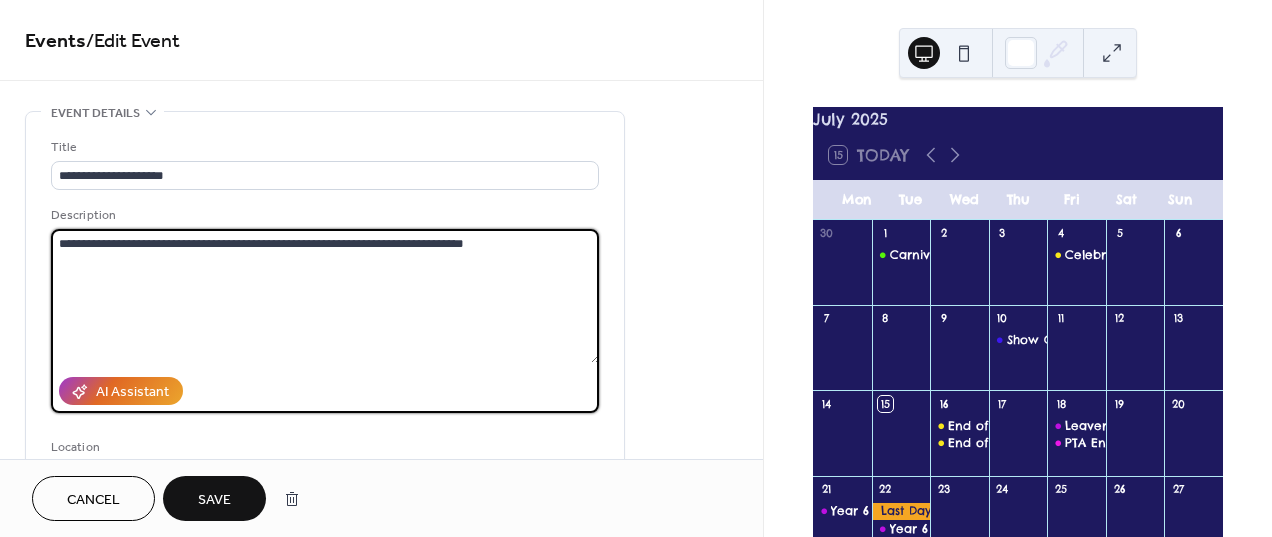 type on "**********" 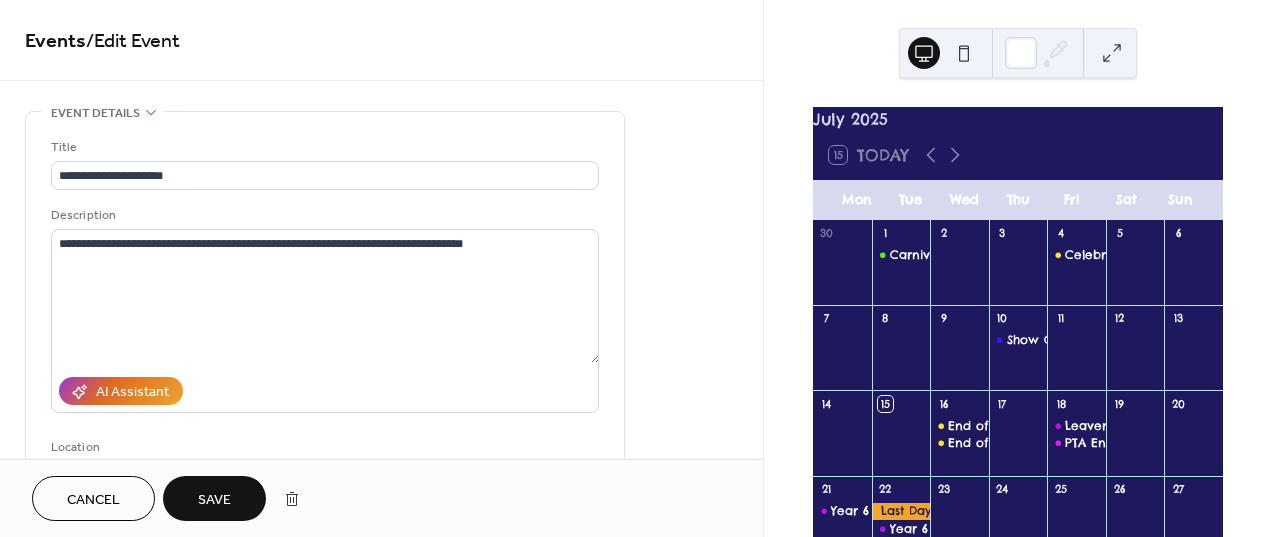 click on "Save" at bounding box center [214, 500] 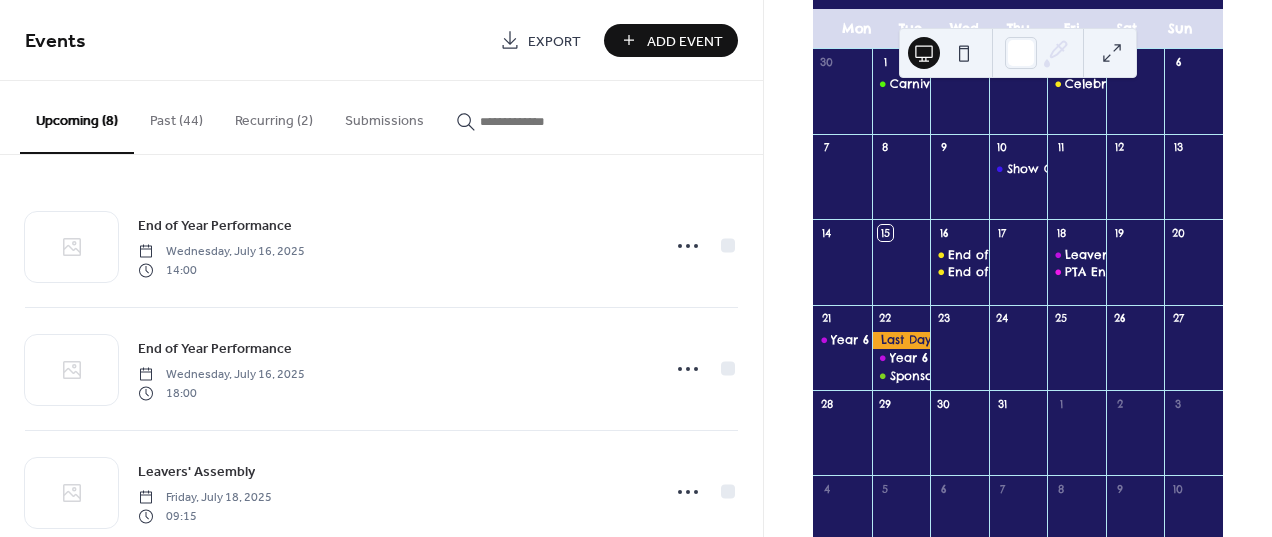 scroll, scrollTop: 193, scrollLeft: 0, axis: vertical 